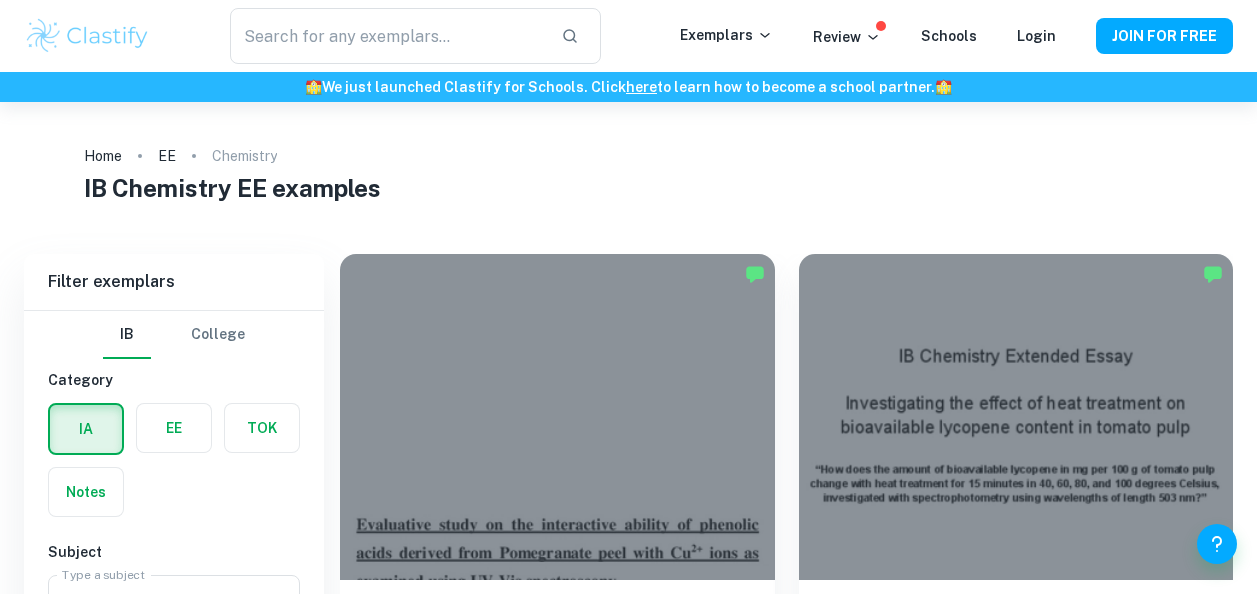 scroll, scrollTop: 75, scrollLeft: 0, axis: vertical 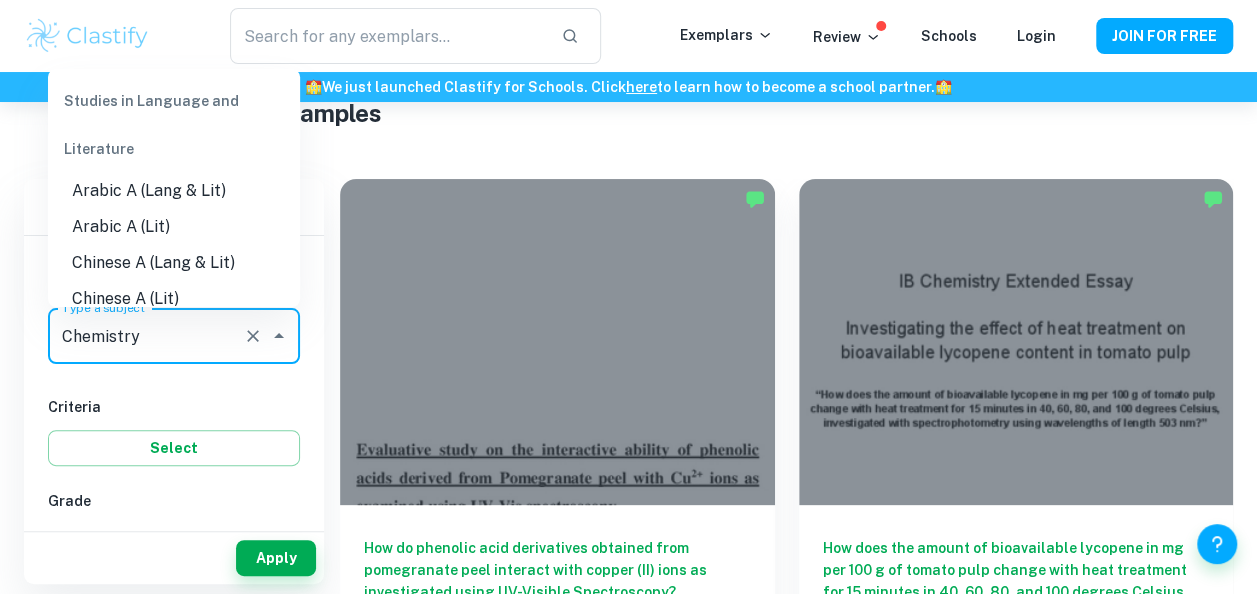 click on "Chemistry" at bounding box center (146, 336) 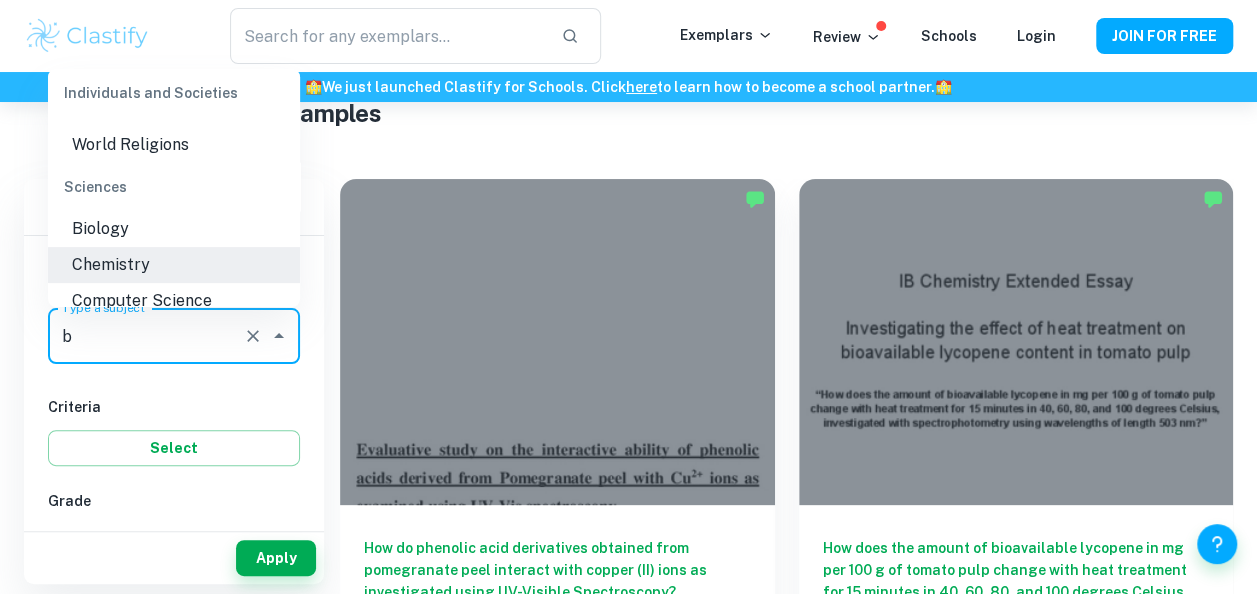 scroll, scrollTop: 0, scrollLeft: 0, axis: both 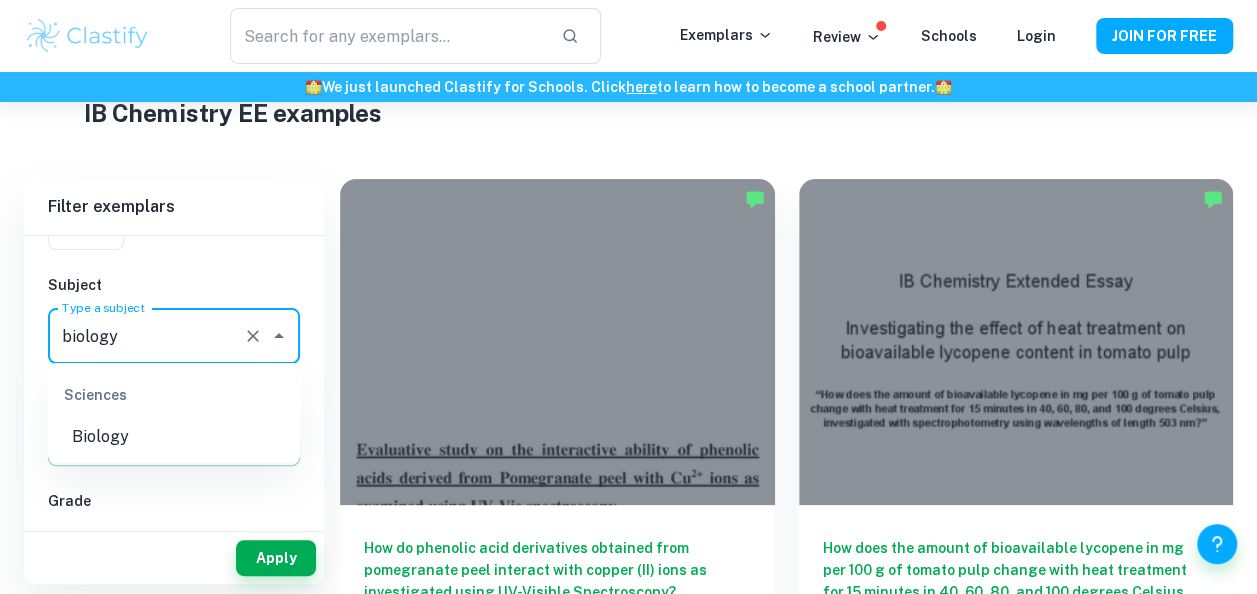 type on "biology" 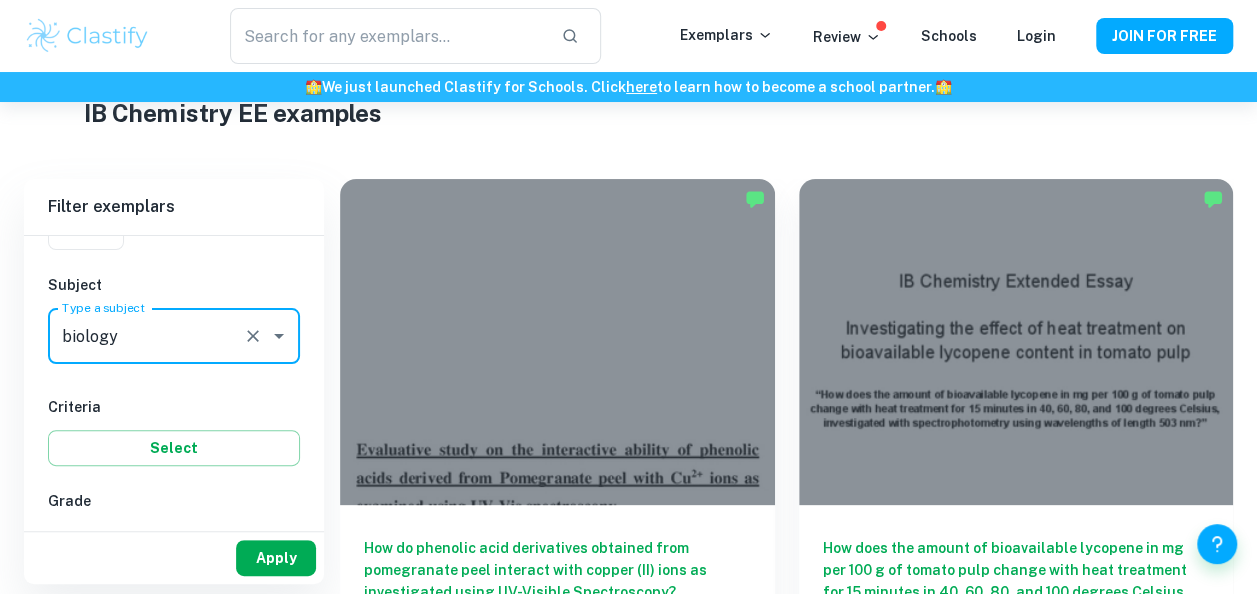 click on "Apply" at bounding box center [276, 558] 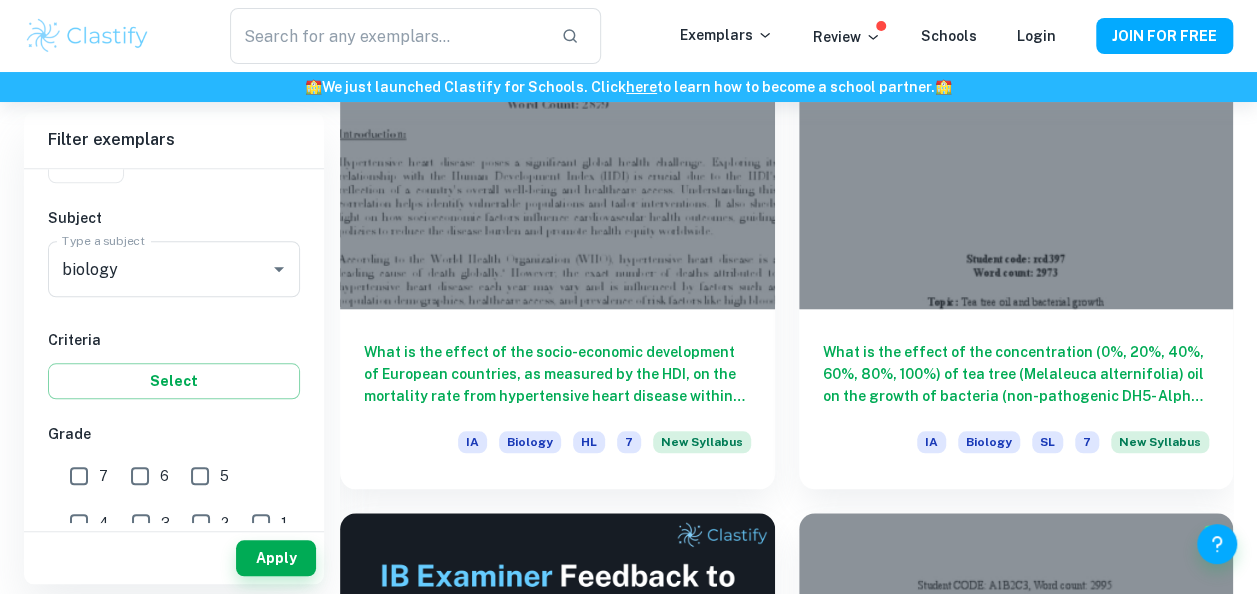 scroll, scrollTop: 754, scrollLeft: 0, axis: vertical 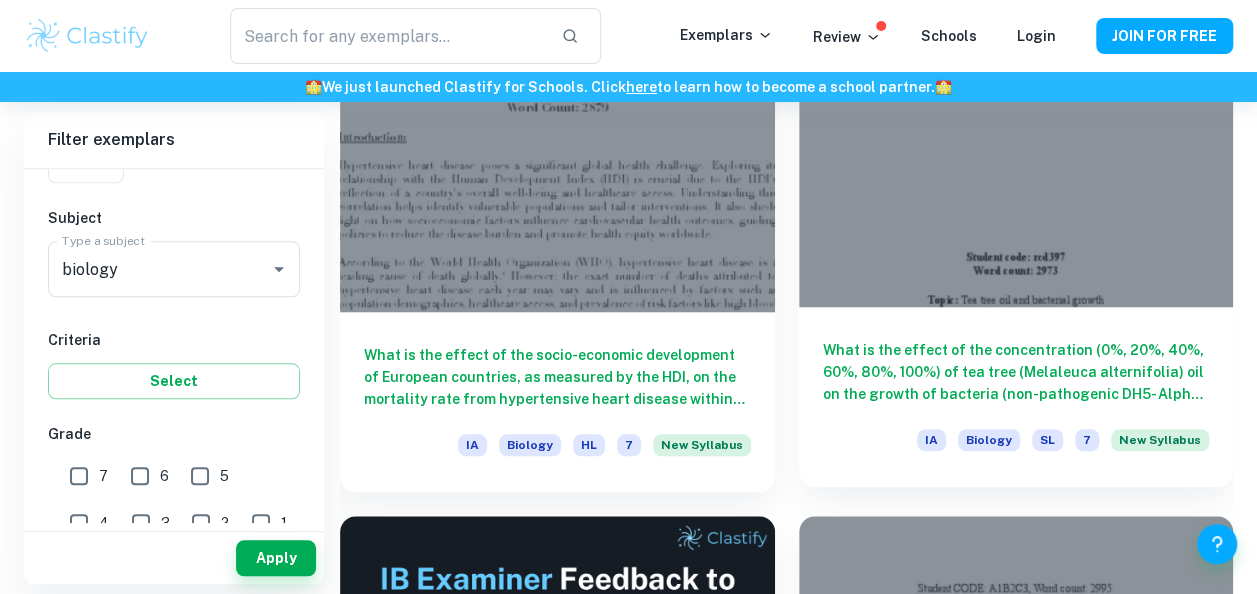 click on "What is the effect of the concentration (0%, 20%, 40%, 60%, 80%, 100%) of tea tree (Melaleuca alternifolia) oil on the growth of bacteria (non-pathogenic DH5- Alpha Escherichia coli) measured in the diameter of the inhibition zone around the paper disc?" at bounding box center [1016, 372] 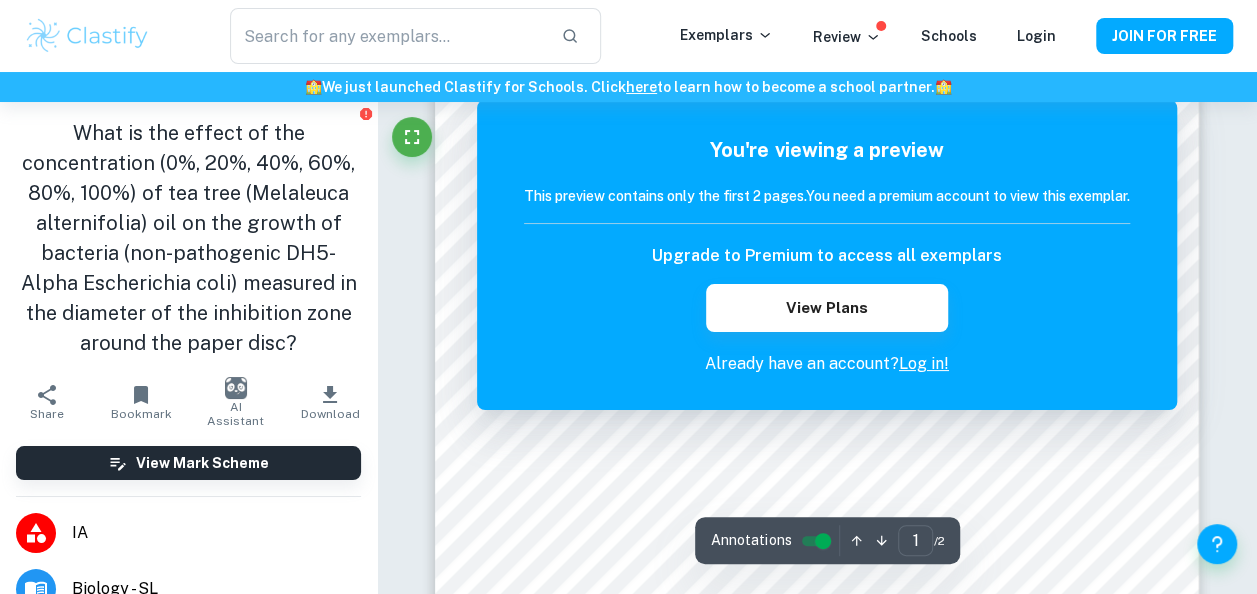 scroll, scrollTop: 48, scrollLeft: 0, axis: vertical 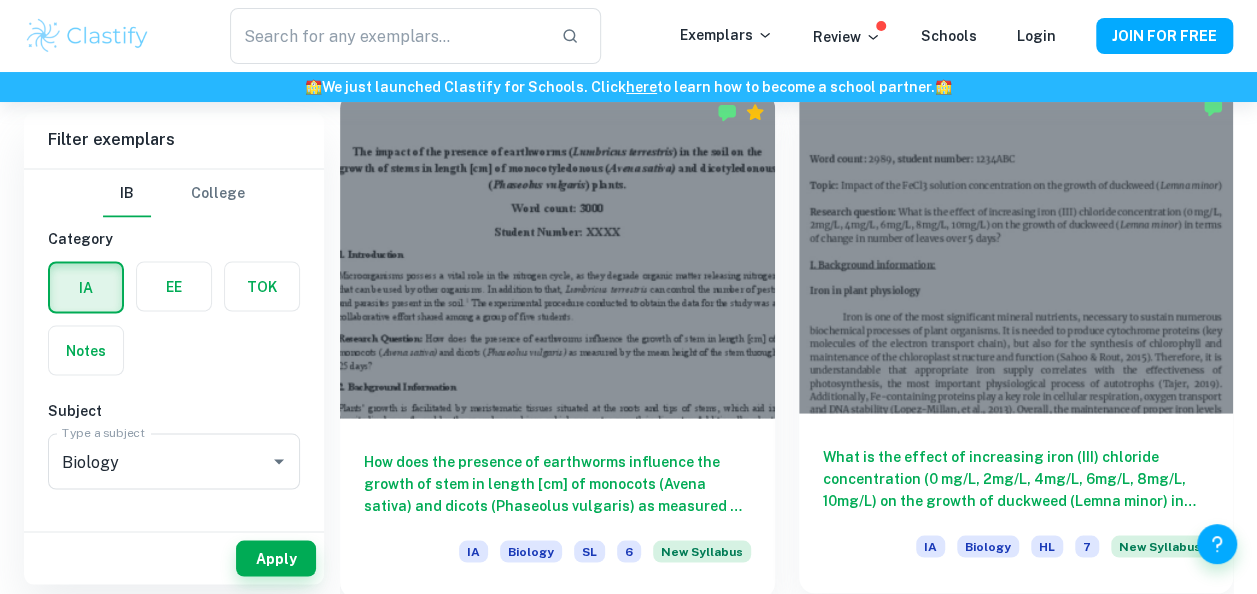 click on "What is the effect of increasing iron (III) chloride concentration (0 mg/L, 2mg/L, 4mg/L, 6mg/L, 8mg/L, 10mg/L) on the growth of duckweed (Lemna minor) in terms of change in number of leaves over 5 days?" at bounding box center [1016, 478] 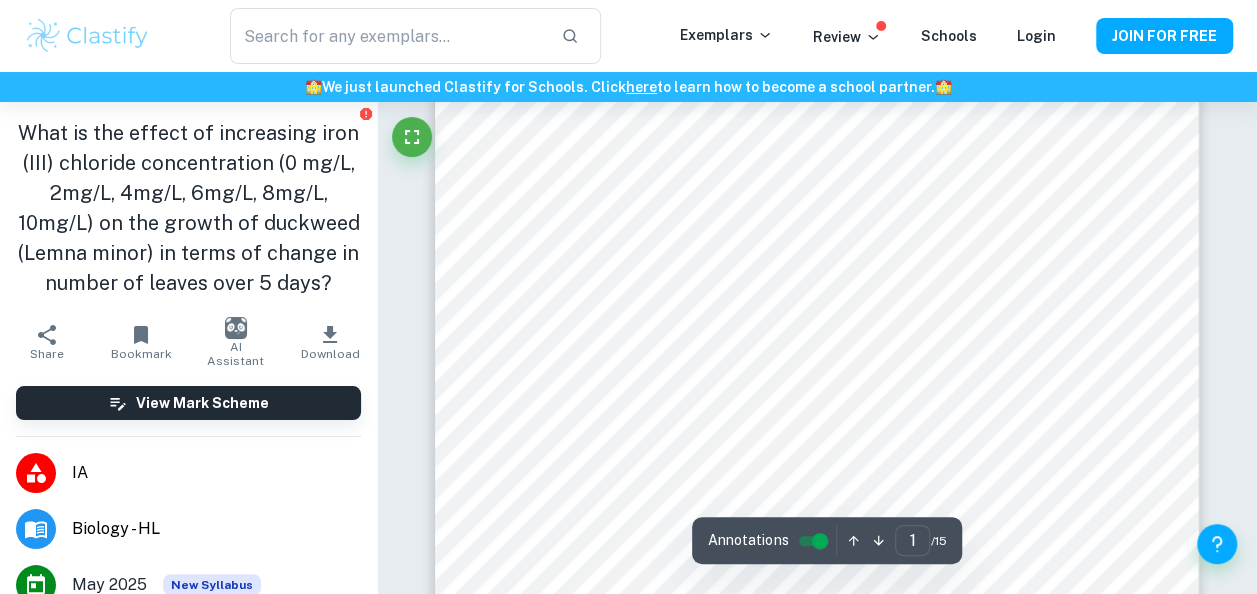 scroll, scrollTop: 0, scrollLeft: 0, axis: both 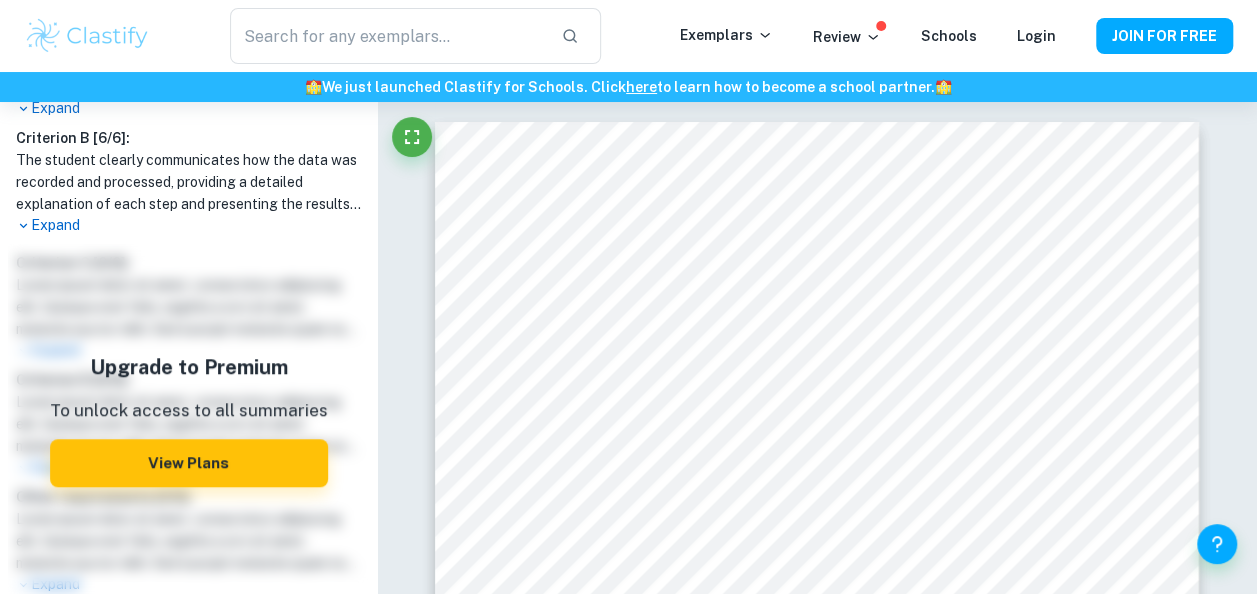 click on "Expand" at bounding box center [188, 225] 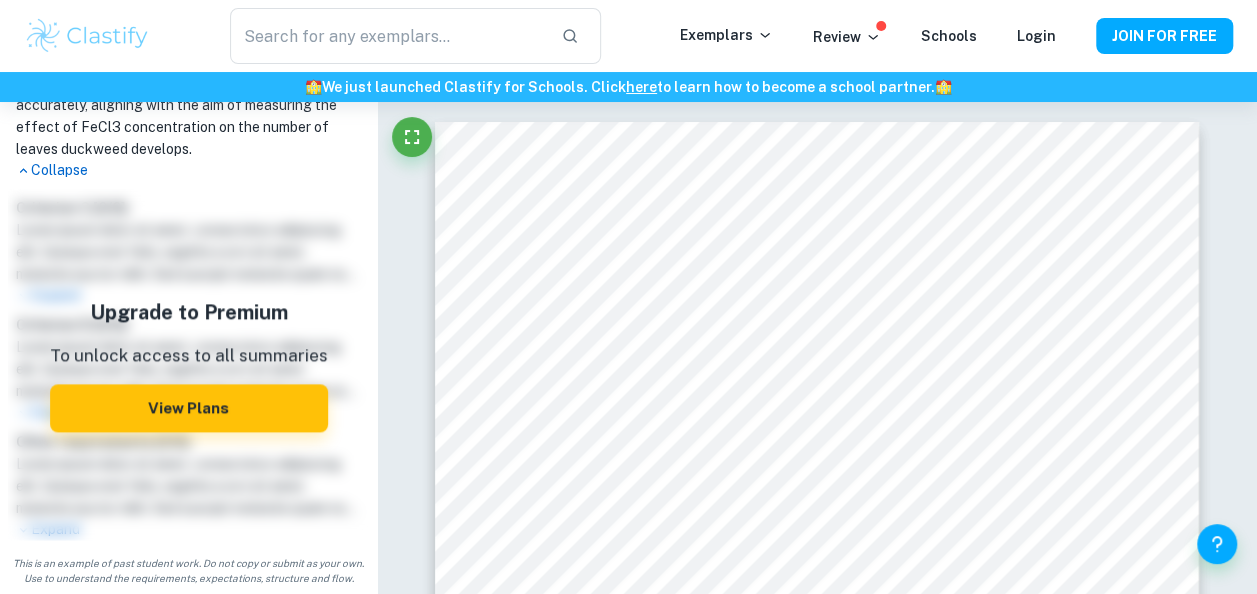 scroll, scrollTop: 1166, scrollLeft: 0, axis: vertical 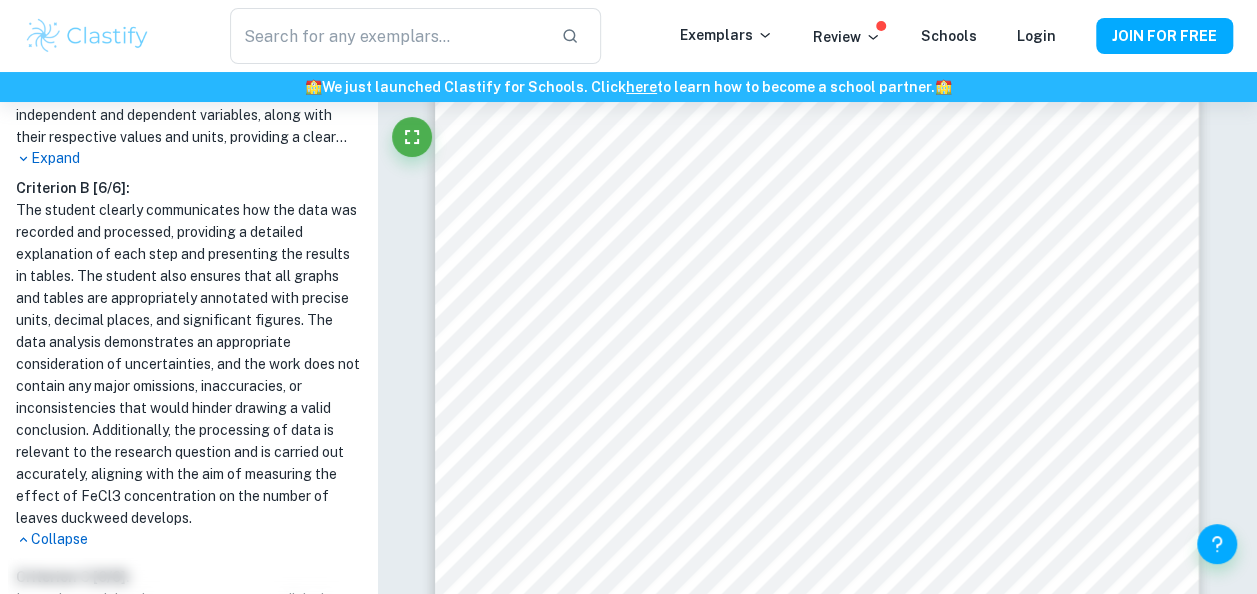 click on "Expand" at bounding box center [188, 158] 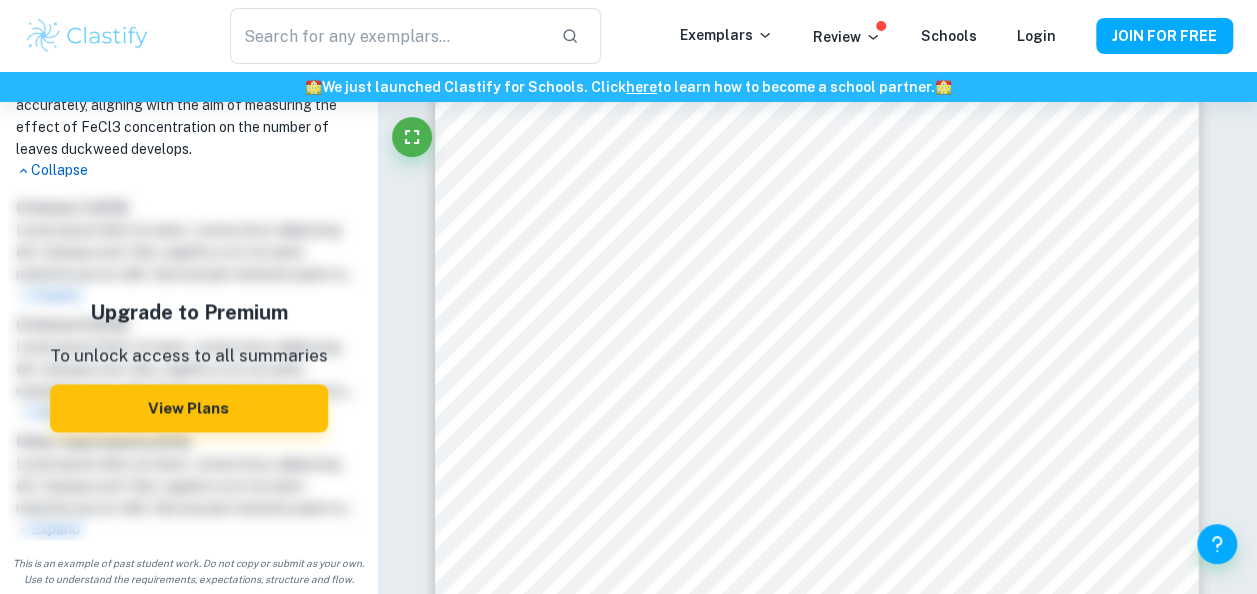 scroll, scrollTop: 1496, scrollLeft: 0, axis: vertical 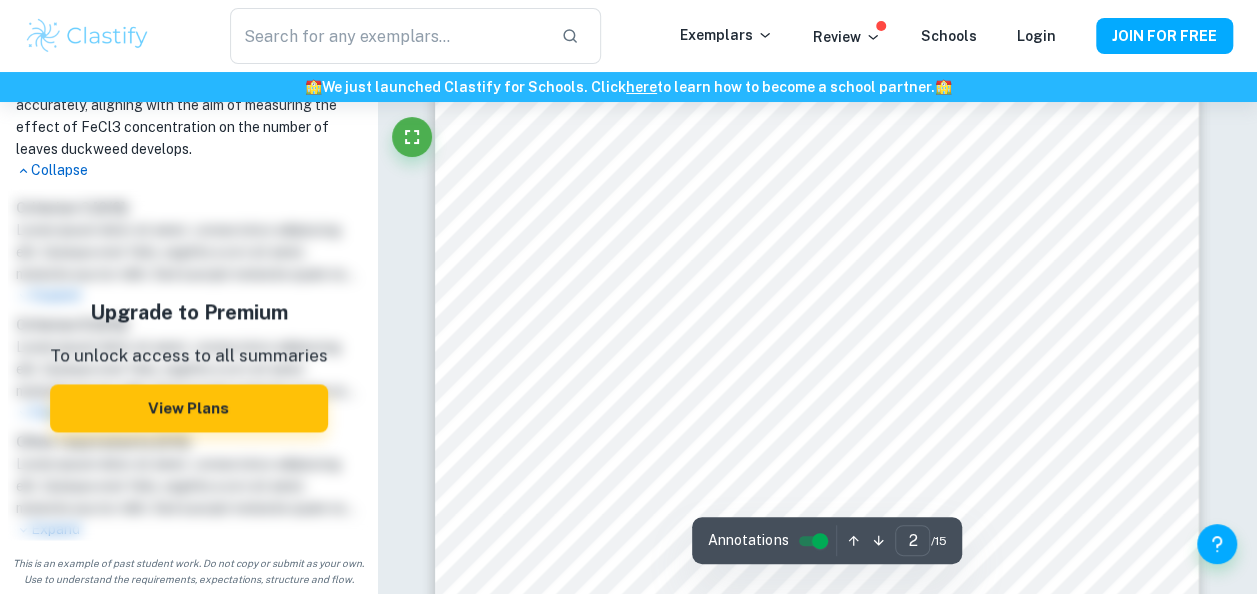 type on "1" 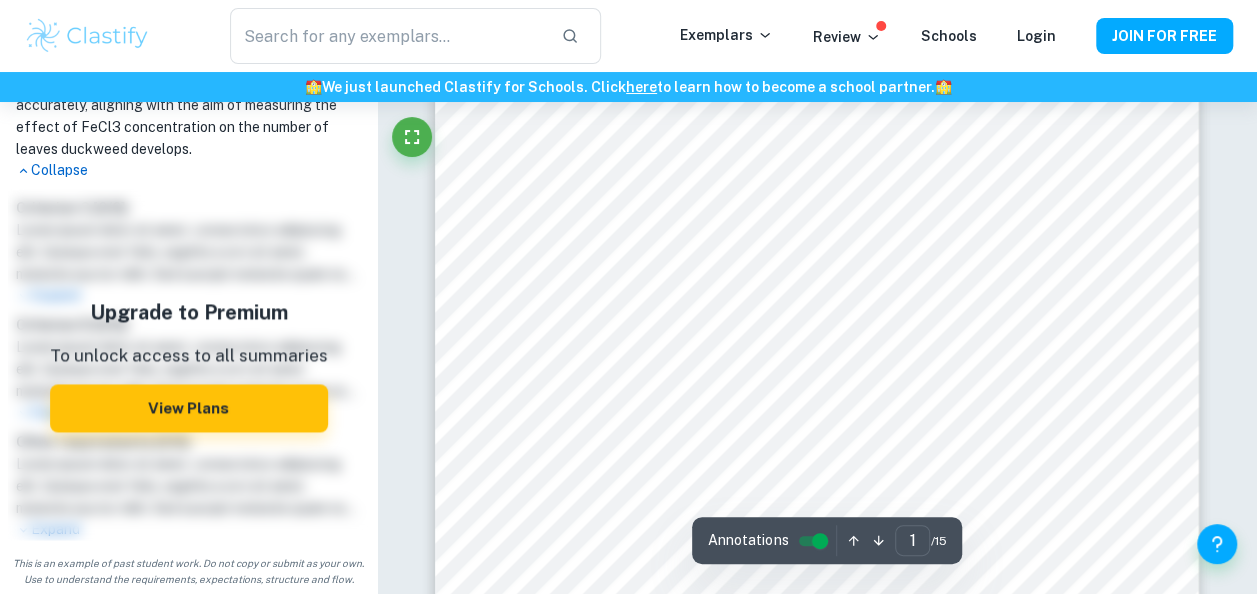 scroll, scrollTop: 0, scrollLeft: 0, axis: both 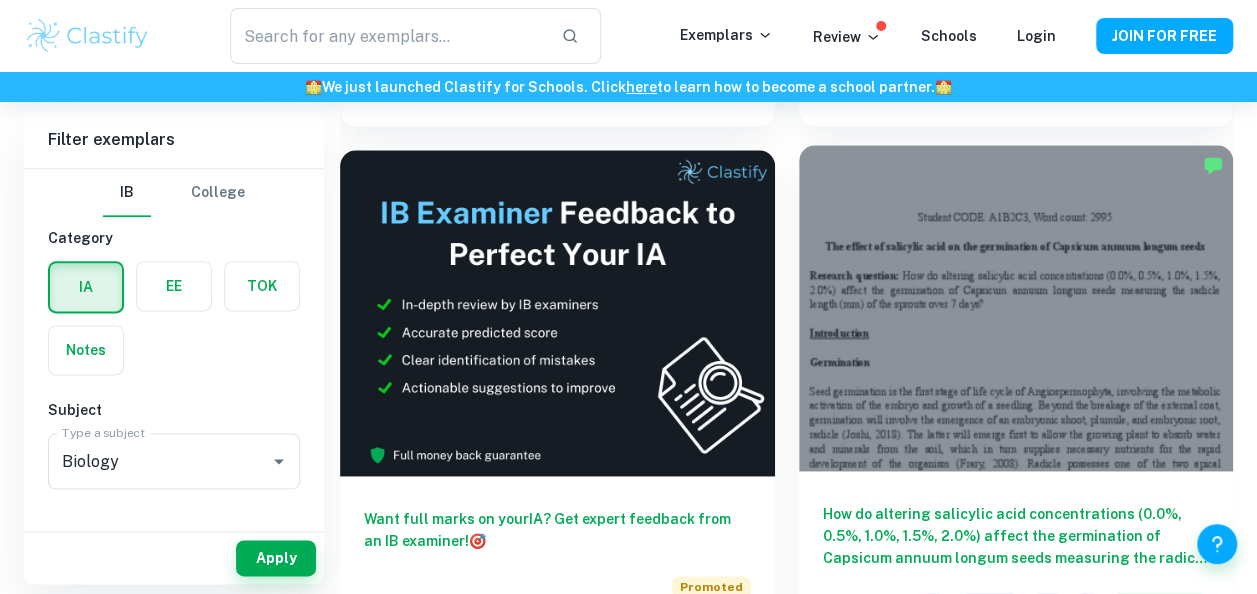 click at bounding box center [1016, 308] 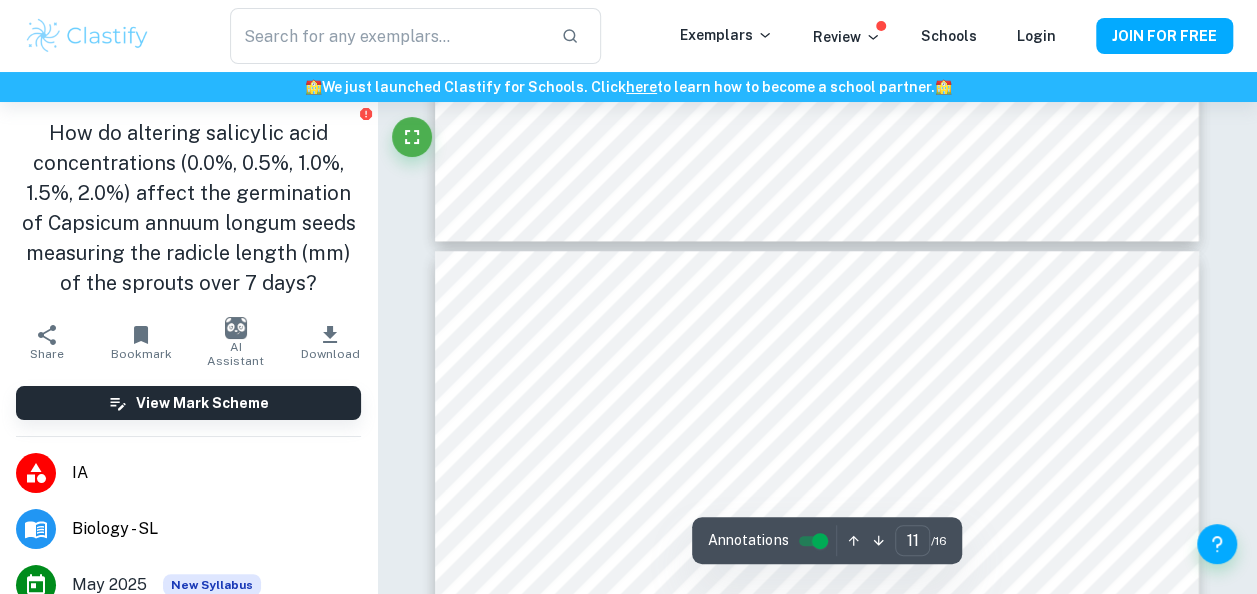 type on "12" 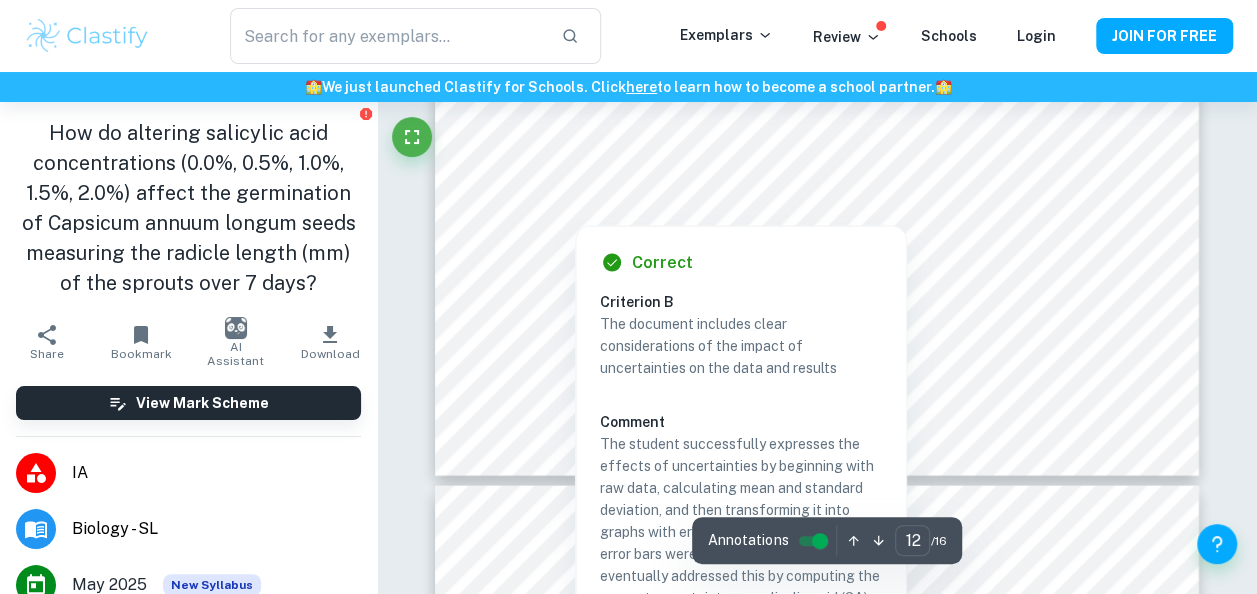 scroll, scrollTop: 13070, scrollLeft: 0, axis: vertical 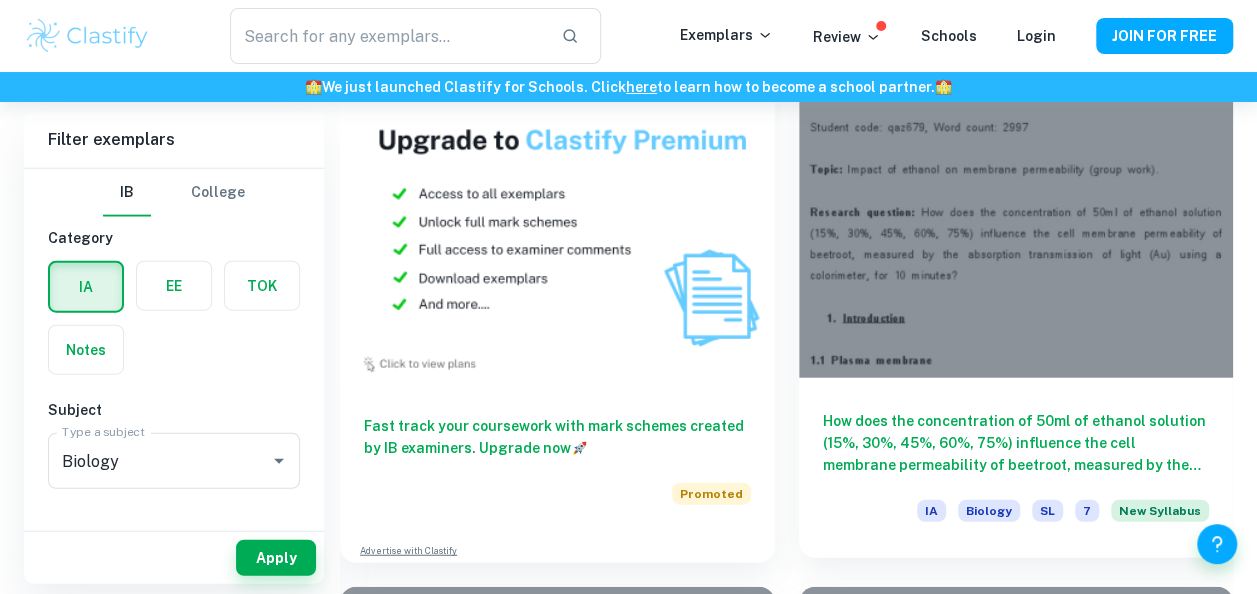 click on "How does the concentration of 50ml of ethanol solution (15%, 30%, 45%, 60%, 75%) influence the cell membrane permeability of beetroot, measured by the absorption transmission of light (Au) using a colorimeter, for 10 minutes?" at bounding box center (1016, 443) 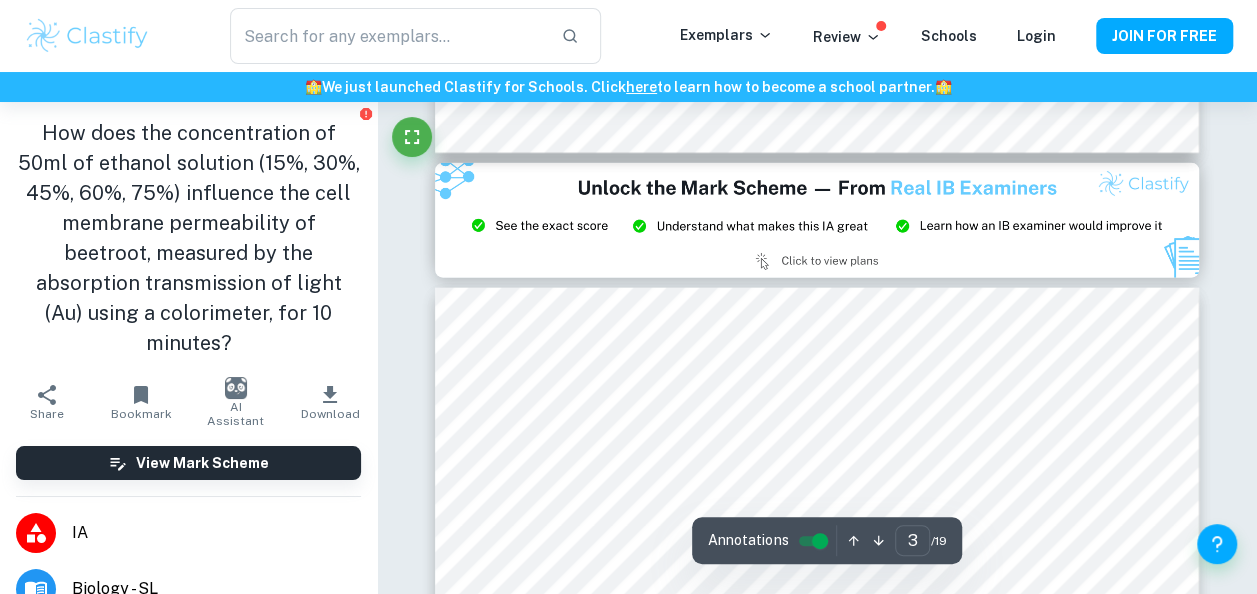 scroll, scrollTop: 2262, scrollLeft: 0, axis: vertical 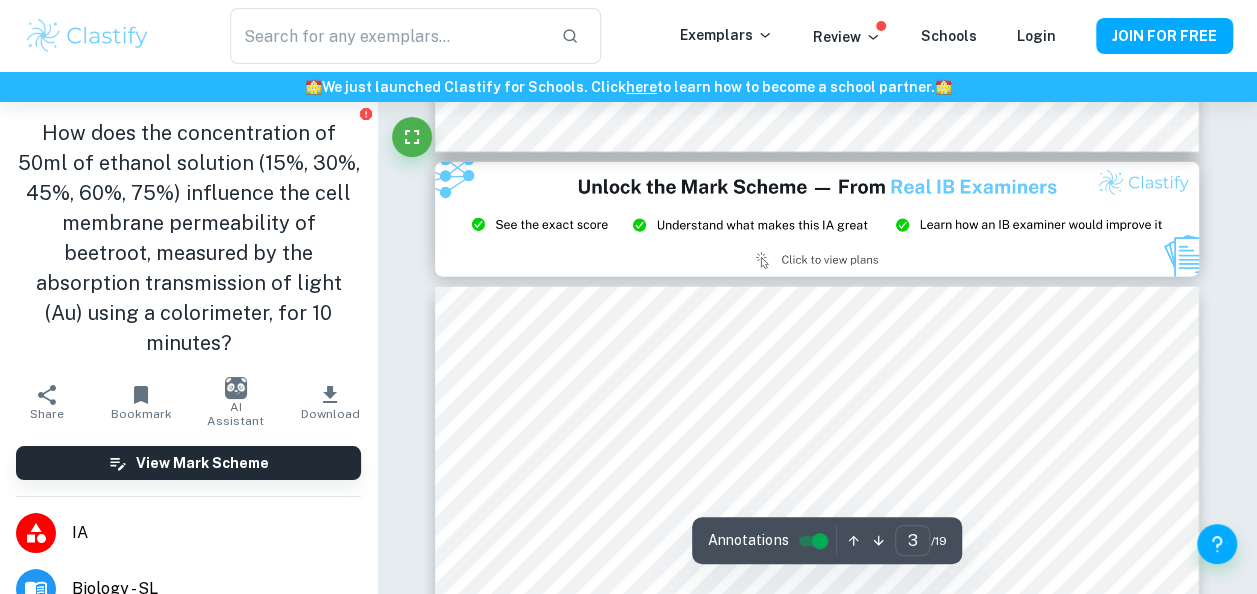 type on "2" 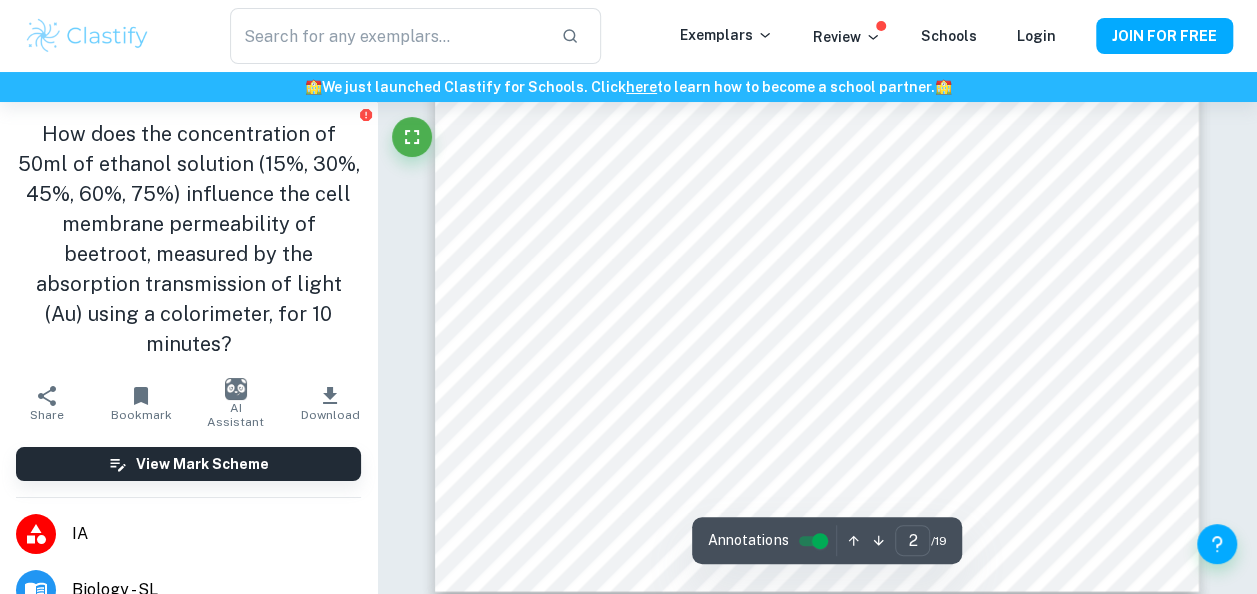 scroll, scrollTop: 1812, scrollLeft: 0, axis: vertical 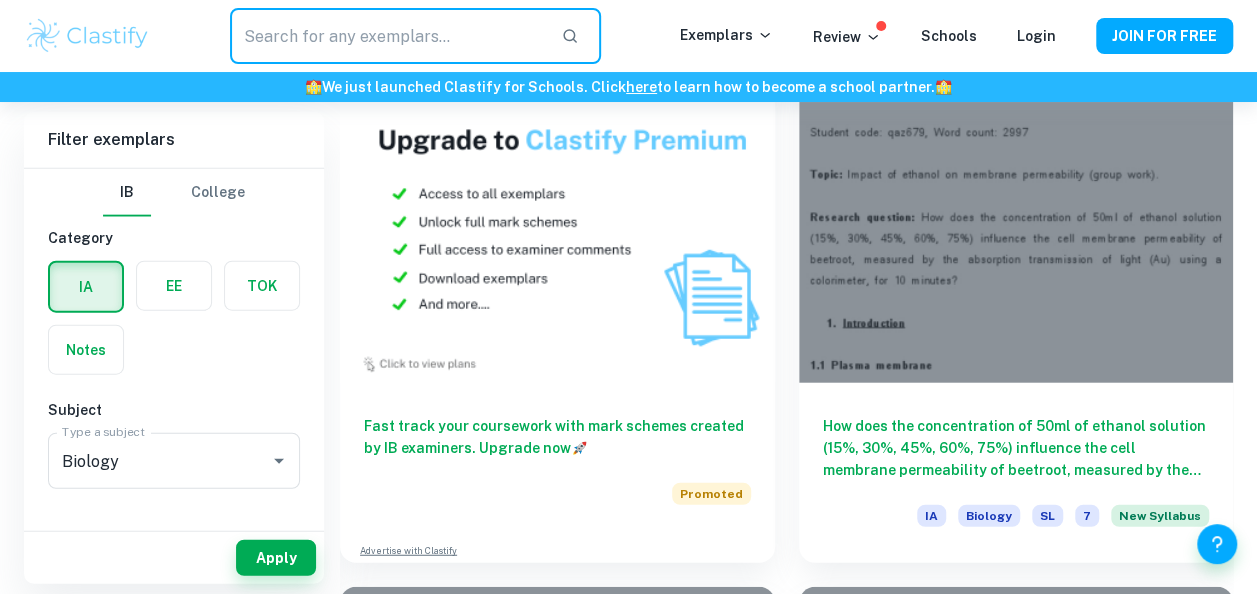 click at bounding box center (387, 36) 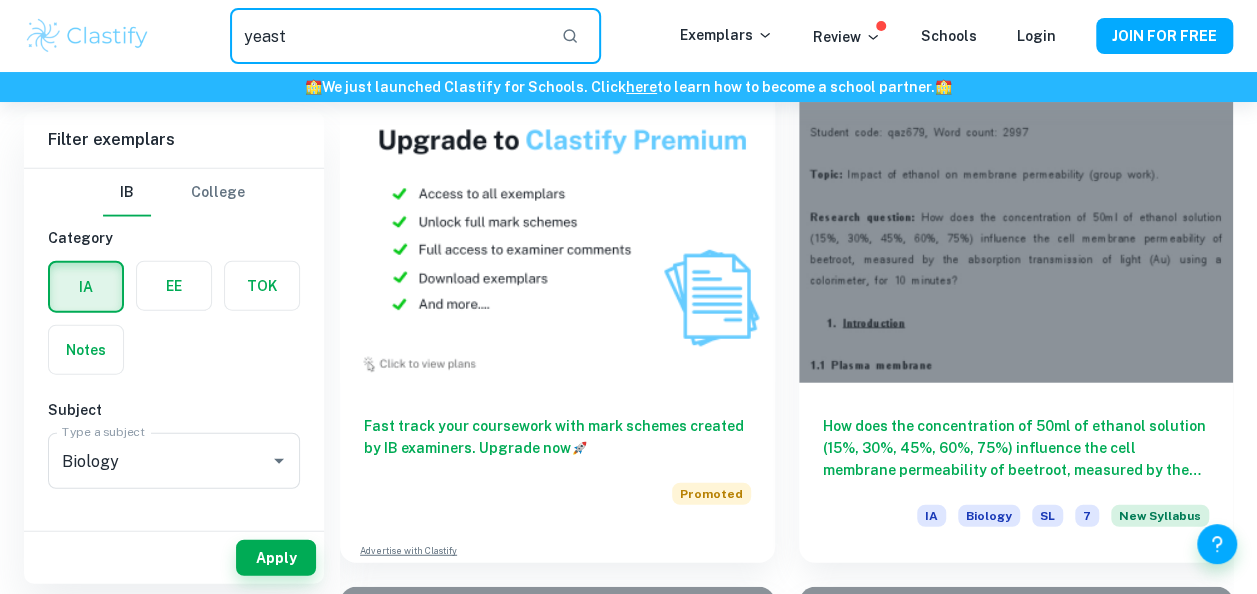 type on "yeast" 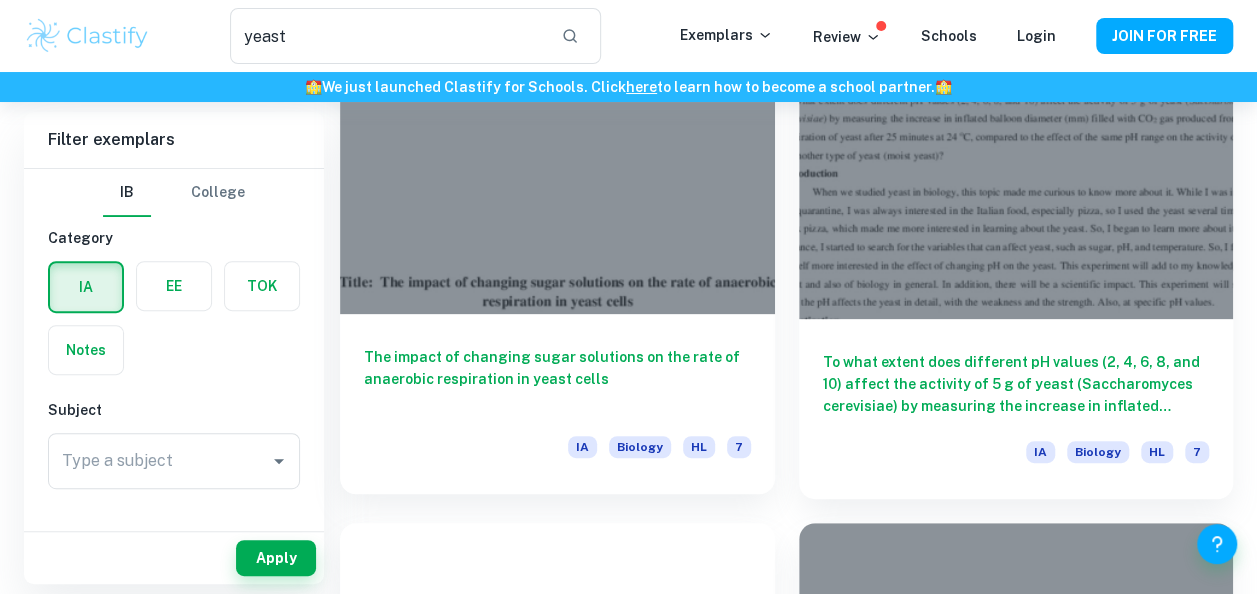 scroll, scrollTop: 226, scrollLeft: 0, axis: vertical 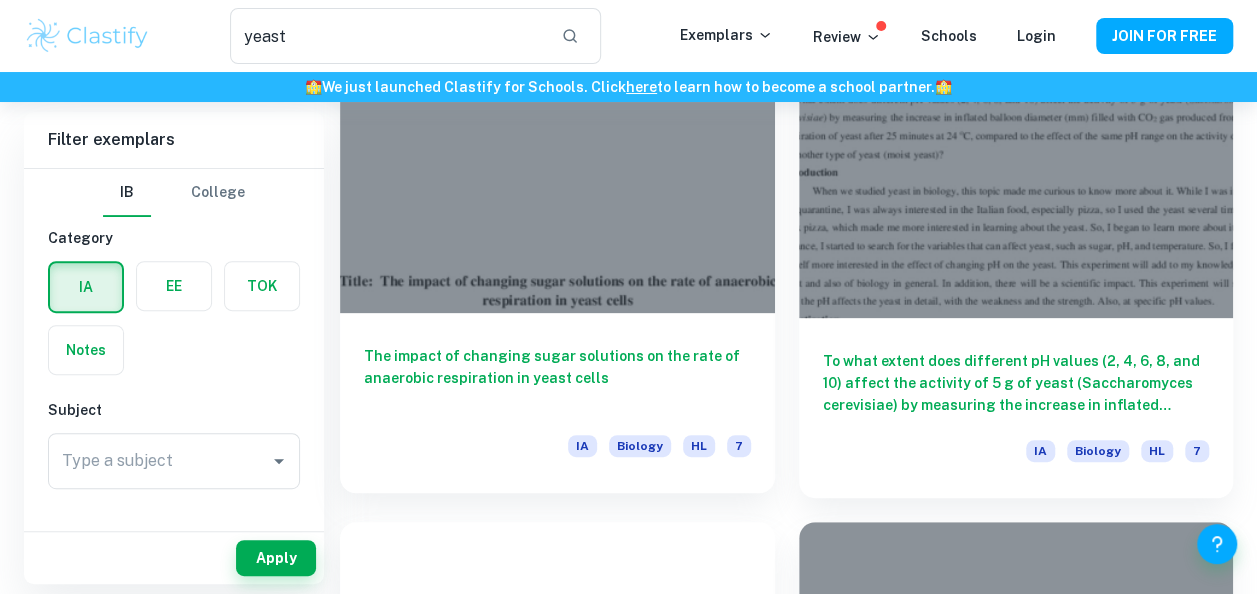 click on "The impact of changing sugar solutions on the rate of anaerobic respiration in yeast cells" at bounding box center (557, 378) 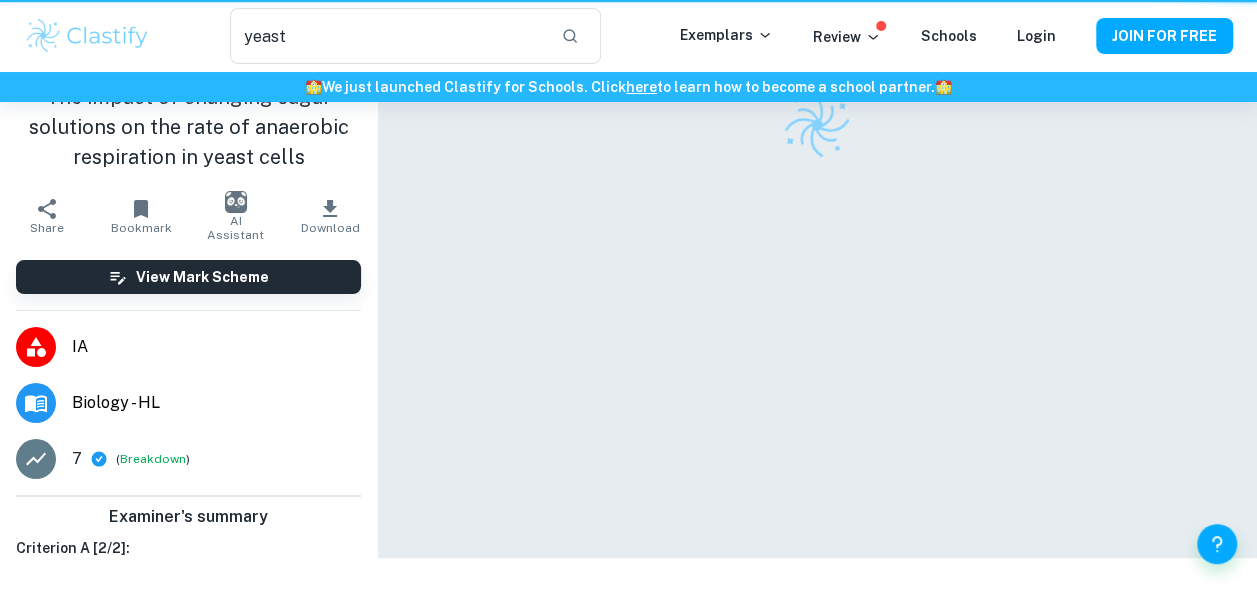 scroll, scrollTop: 0, scrollLeft: 0, axis: both 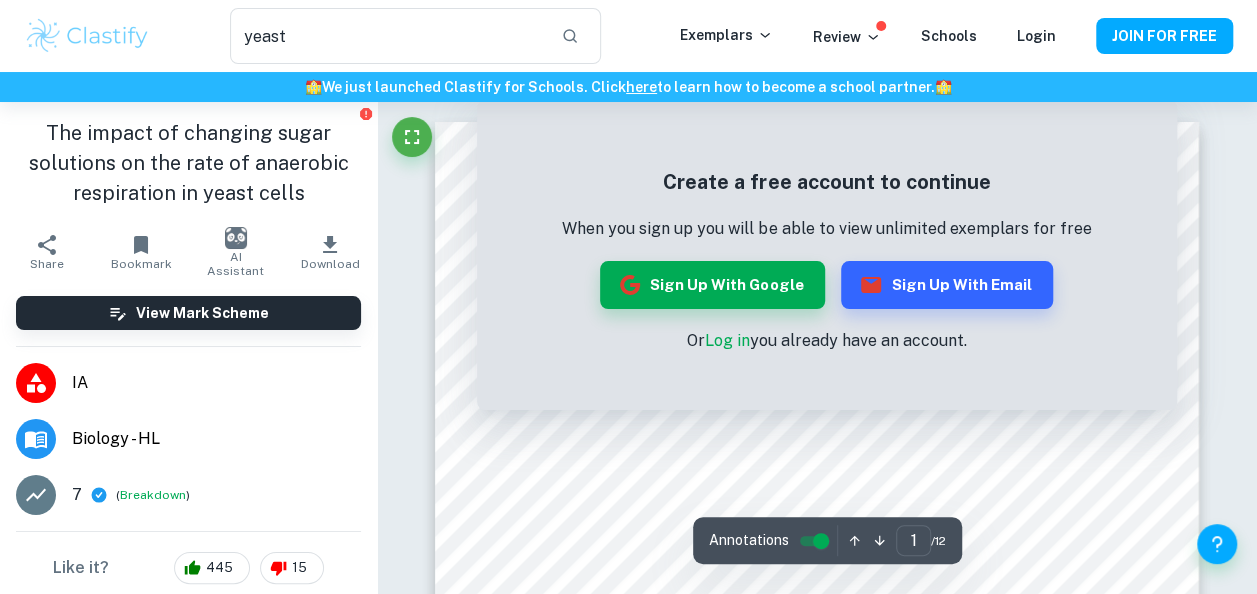 click on "Correct Criterion A The choice of the topic and research question is well-justified through its global or personal relevance Comment The student states the topic's relevancy by describing the growing importance of craft beer worldwide. However, this justification should be more elaborated Written by [NAME] [LAST] Correct Criterion A The student shows personal input and strong initiative in designing and conducting the study Comment To some extent, the student shows their input by extensively describing the hypothesis and the variables. However, more input and initiative would be seen if the student decided to e.g. include pictures from their own experiment or include the justification for the choice of the topic Written by [NAME] [LAST] Correct Criterion A The student shows personal input and strong initiative in designing and conducting the study Comment Written by [NAME] [LAST] Correct Criterion B A focused and detailed description of the main topic is present Comment Written by [NAME] [LAST] [NAME]" at bounding box center (817, 1265) 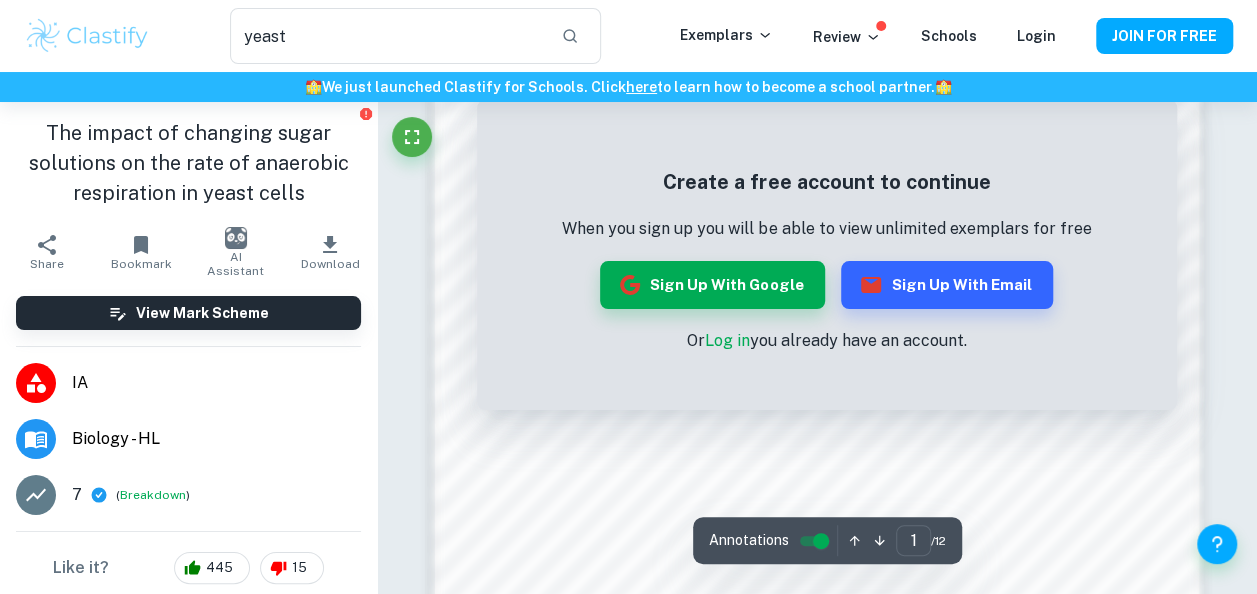 scroll, scrollTop: 1469, scrollLeft: 0, axis: vertical 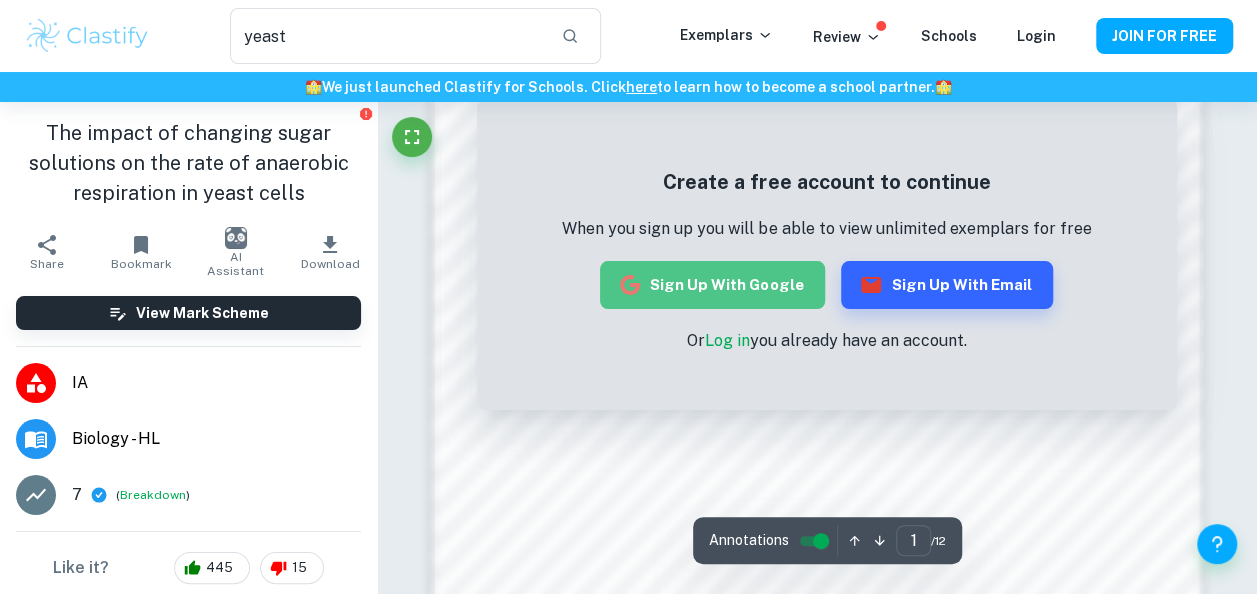click on "Sign up with Google" at bounding box center [712, 285] 